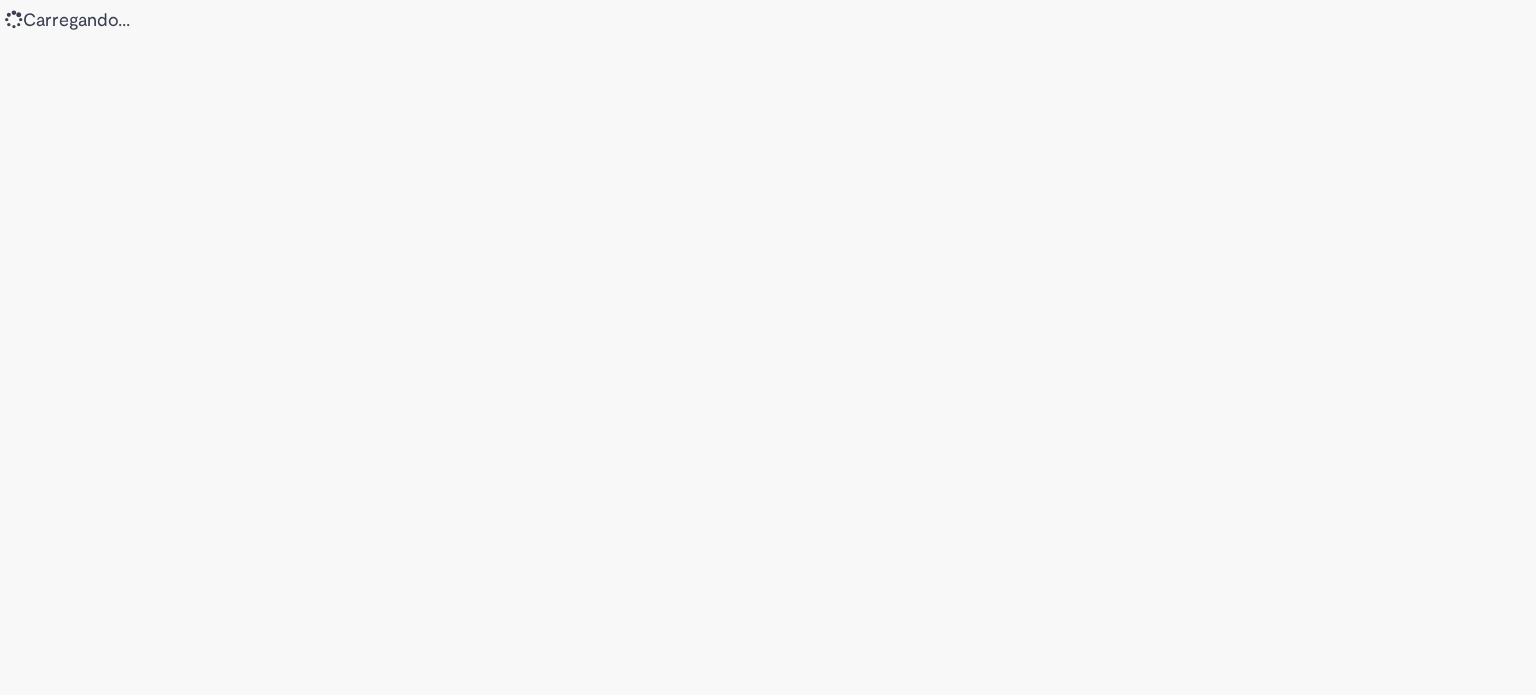 scroll, scrollTop: 0, scrollLeft: 0, axis: both 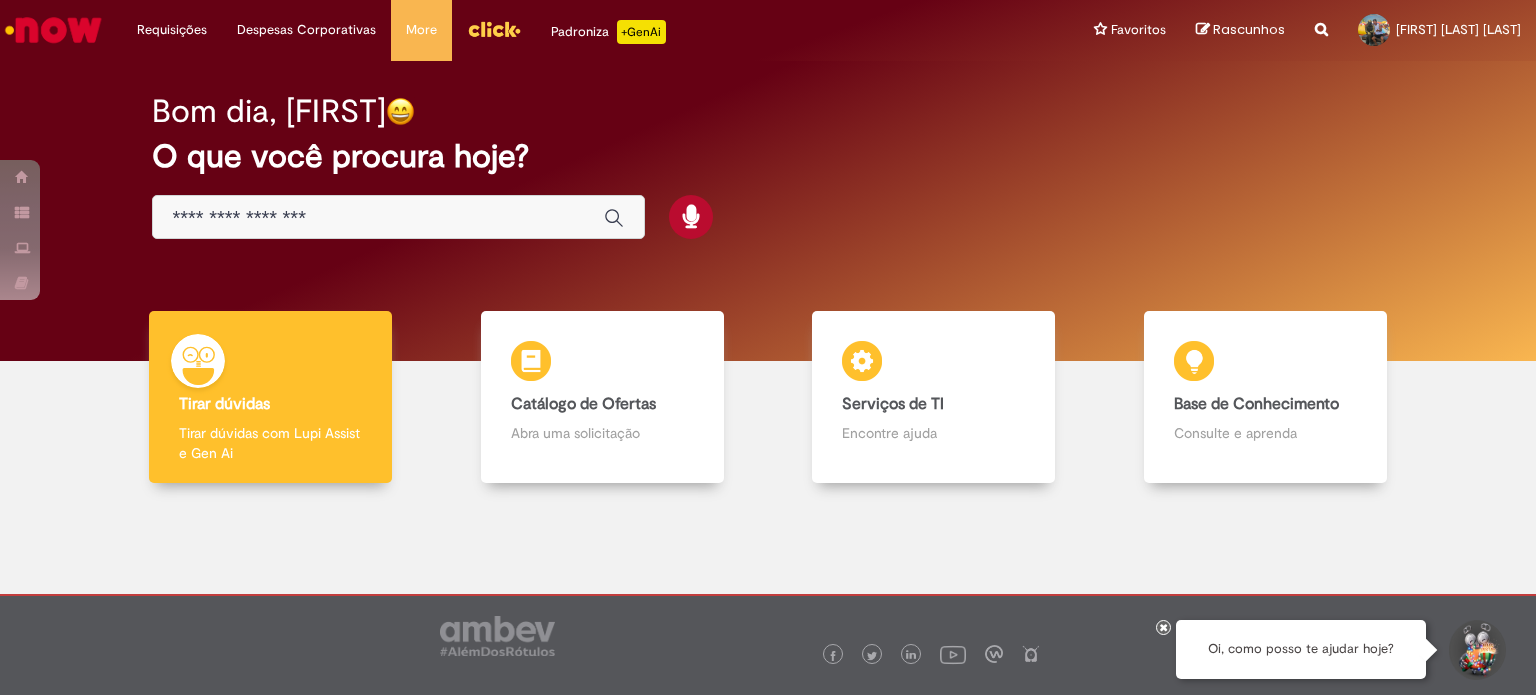 click at bounding box center (378, 218) 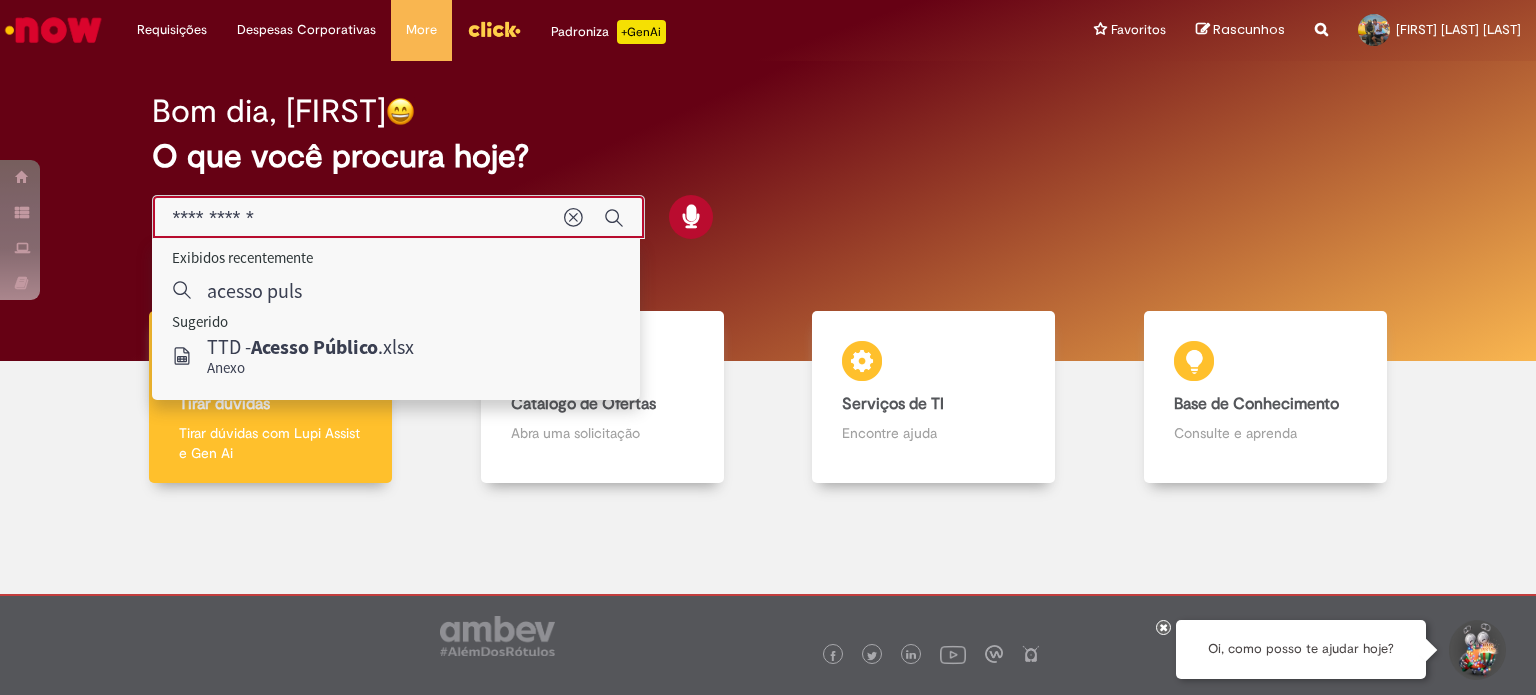 type on "**********" 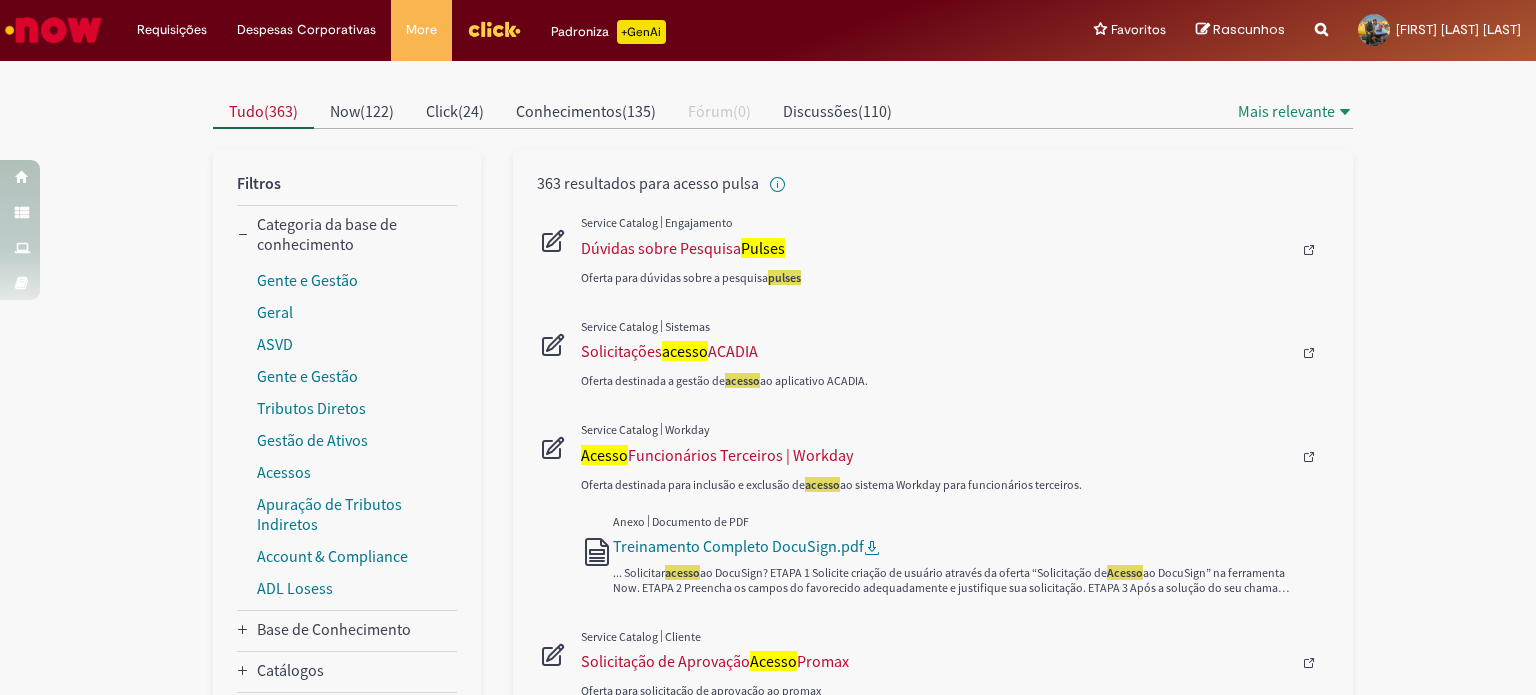 scroll, scrollTop: 0, scrollLeft: 0, axis: both 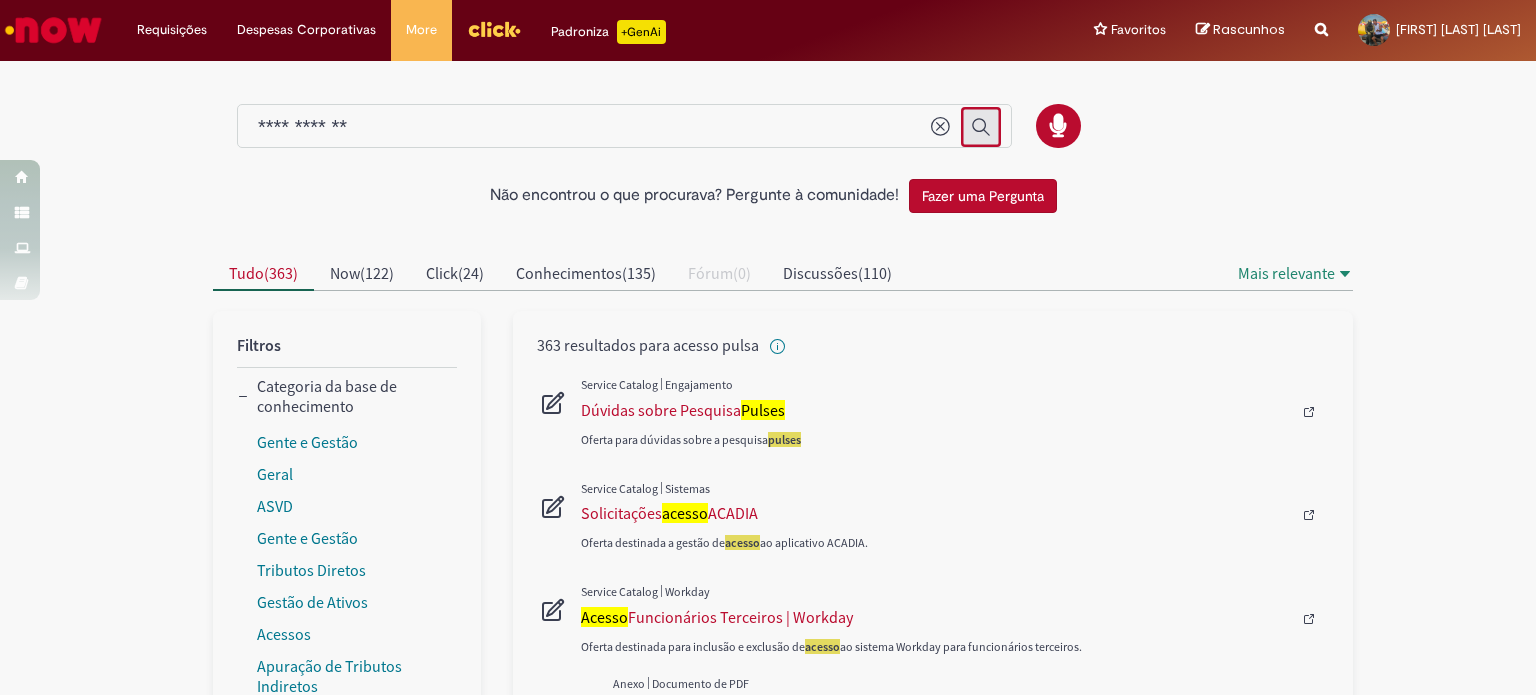 click 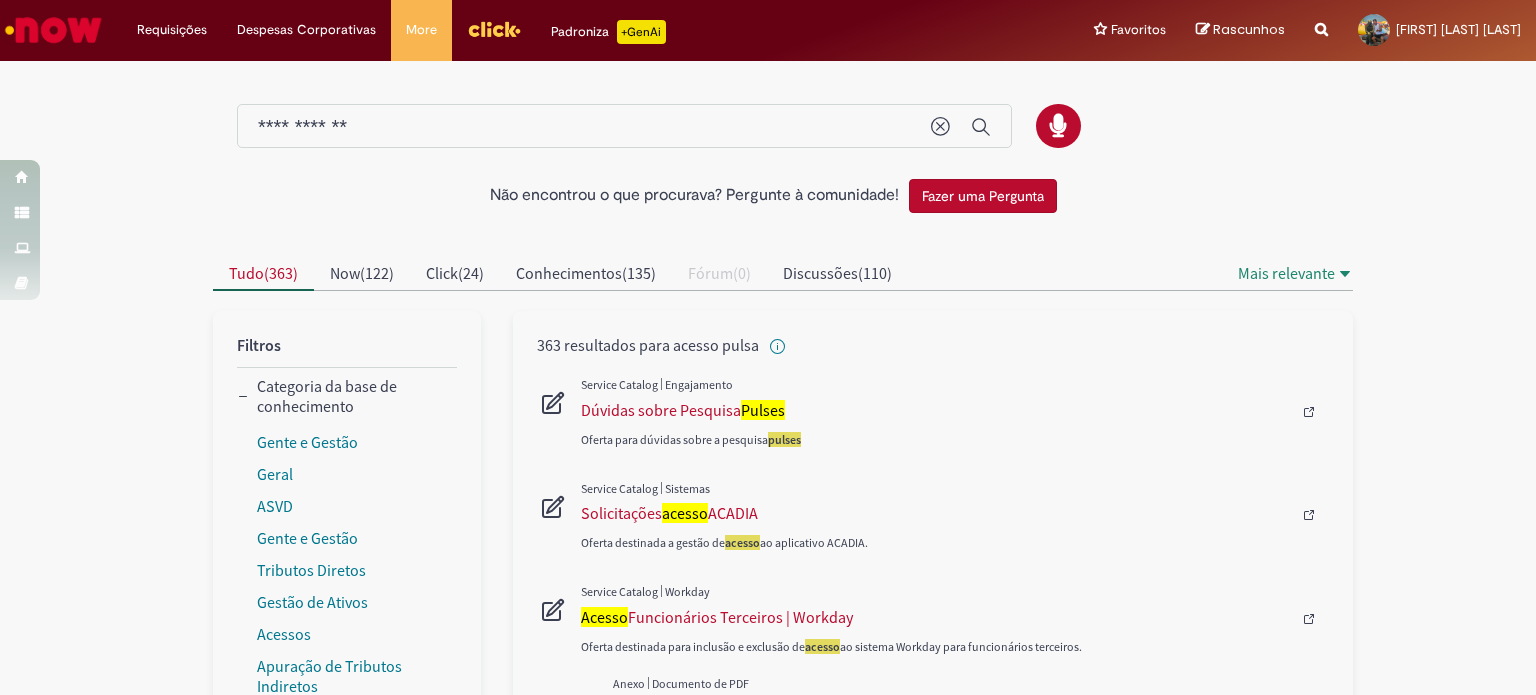 click on "Não encontrou o que procurava? Pergunte à comunidade!   Fazer uma Pergunta" at bounding box center (768, 196) 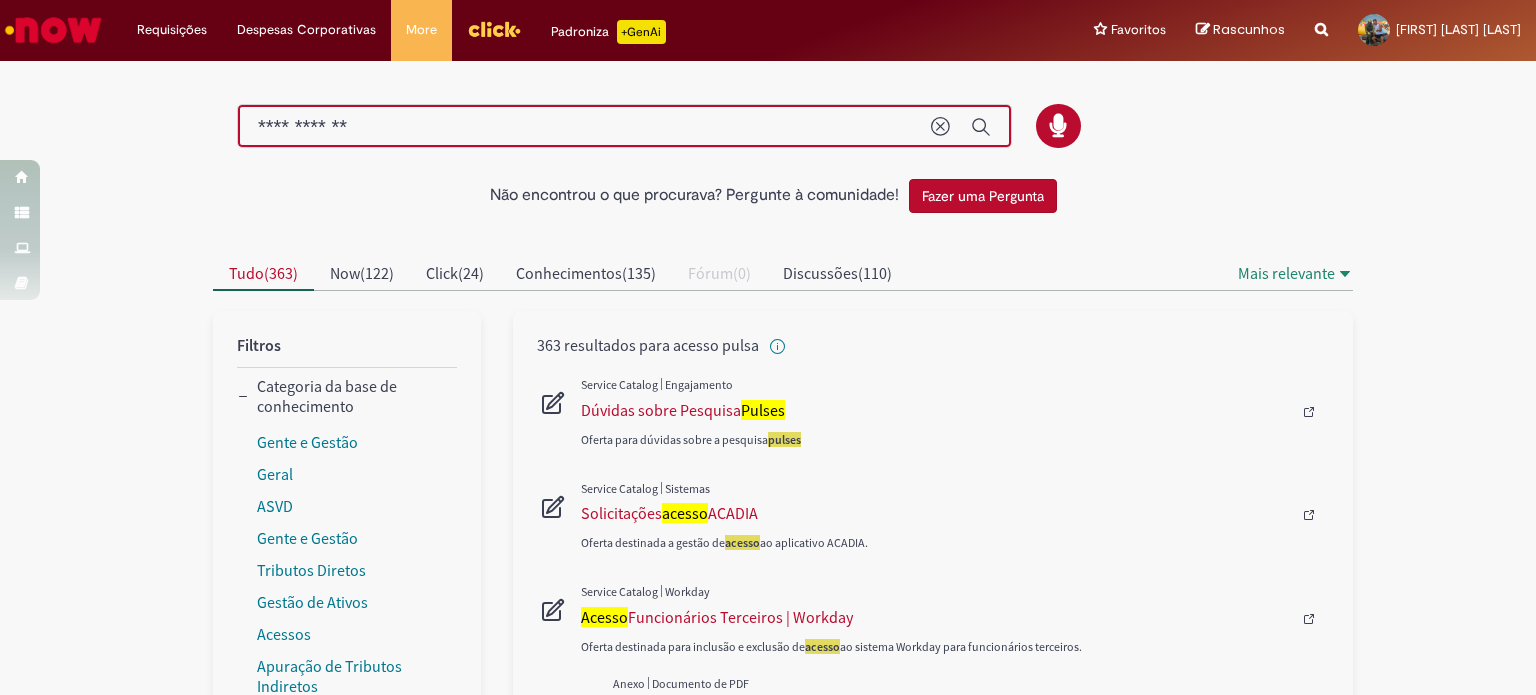 drag, startPoint x: 371, startPoint y: 135, endPoint x: 203, endPoint y: 122, distance: 168.50223 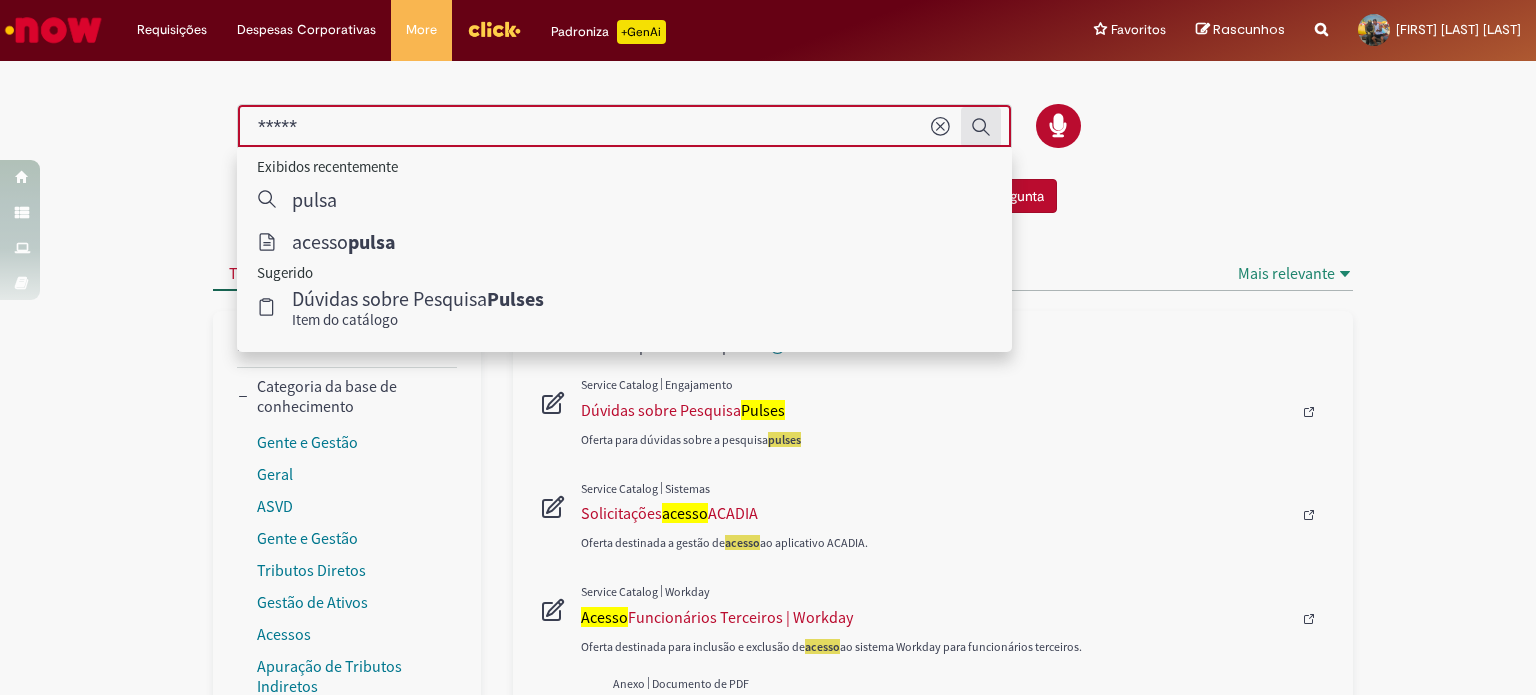 type on "*****" 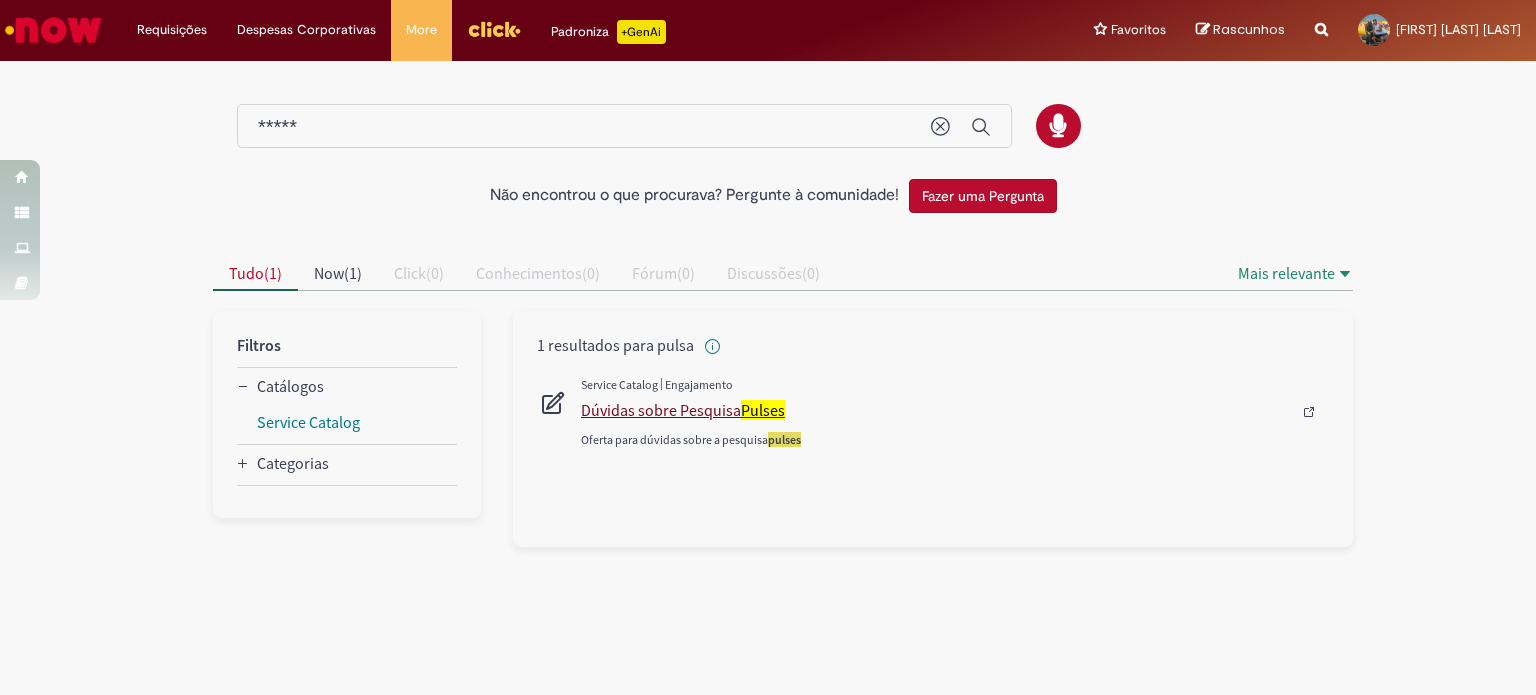 click on "Dúvidas sobre Pesquisa  Pulses" at bounding box center (936, 410) 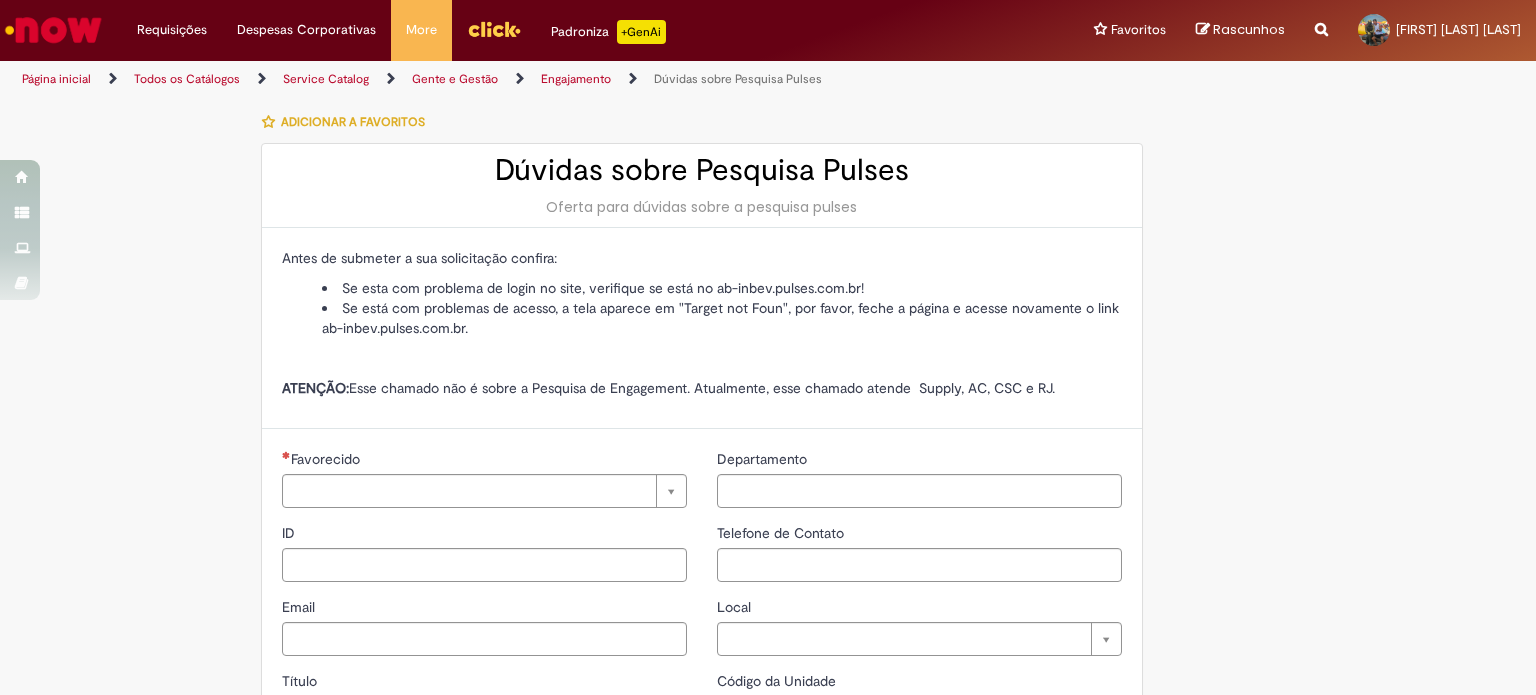 type on "********" 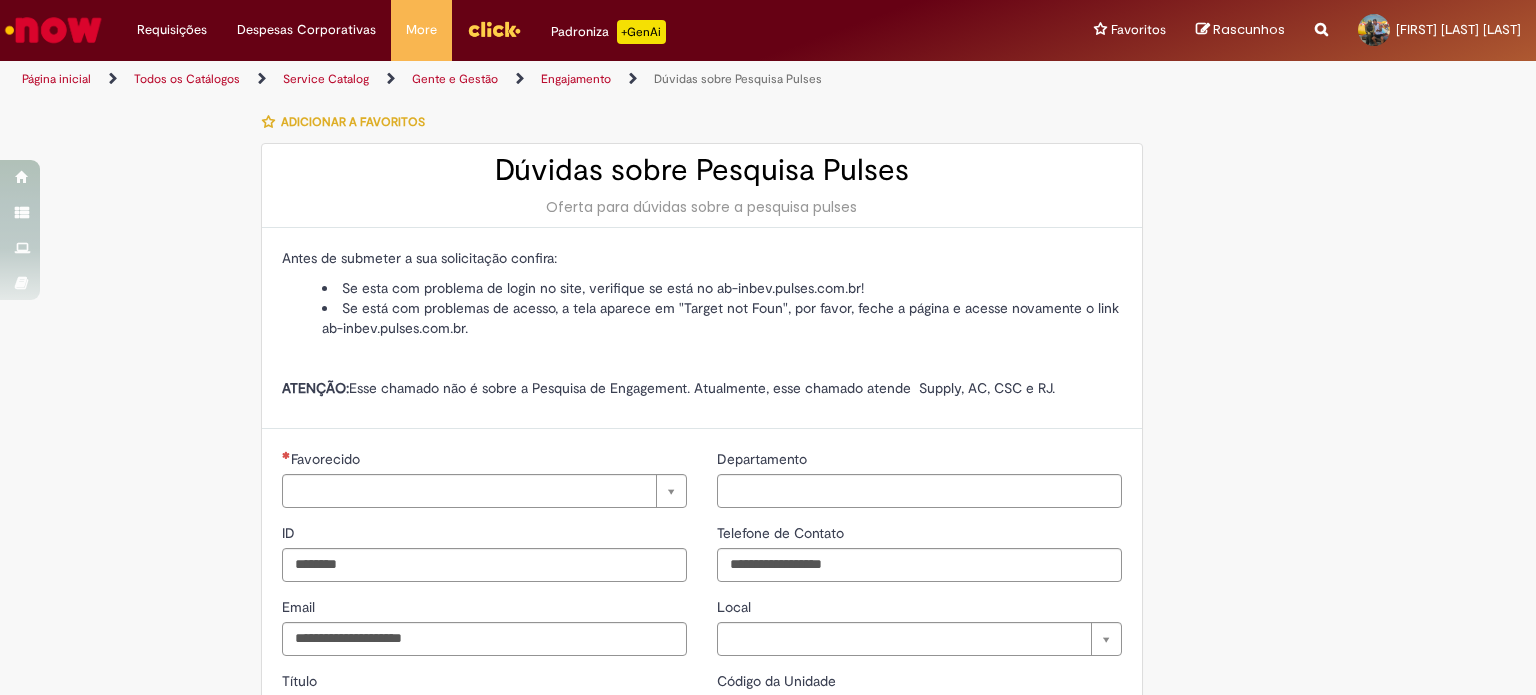 type on "**********" 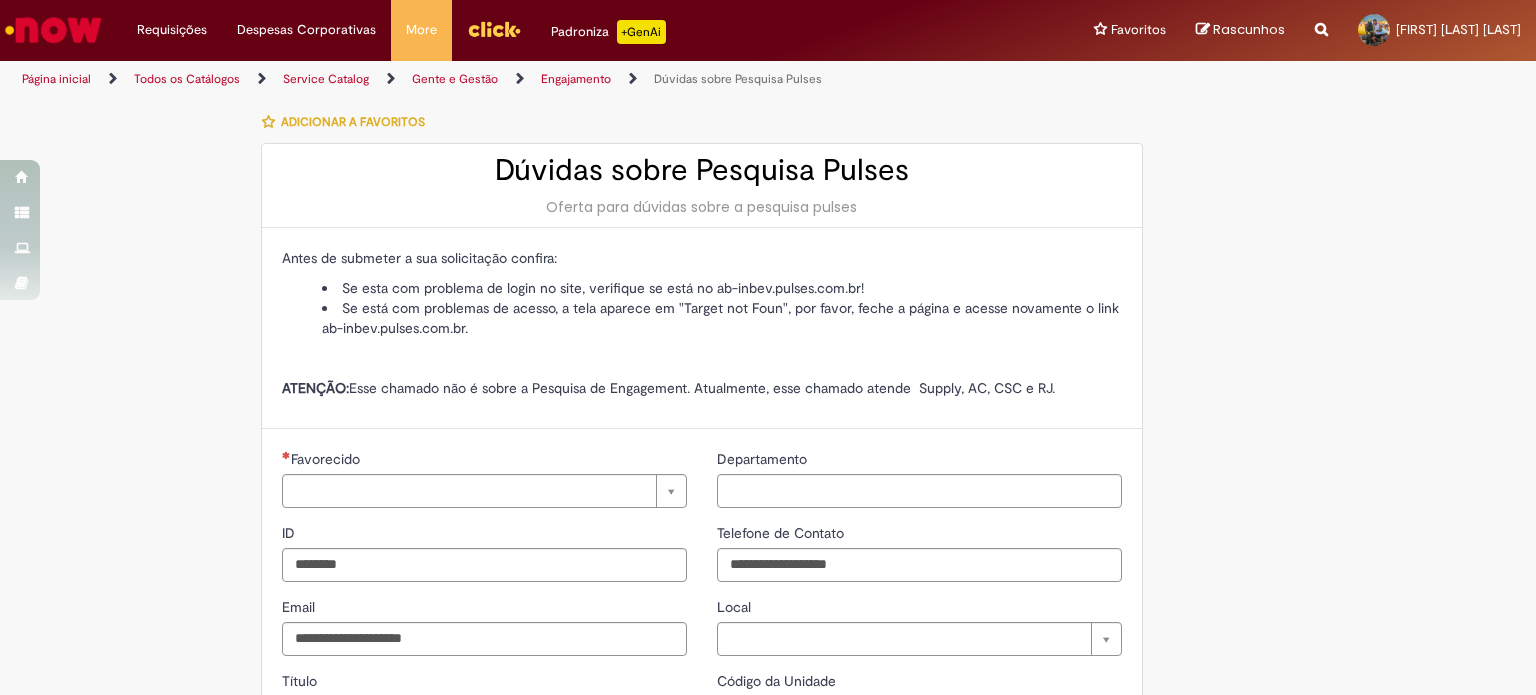 type on "**********" 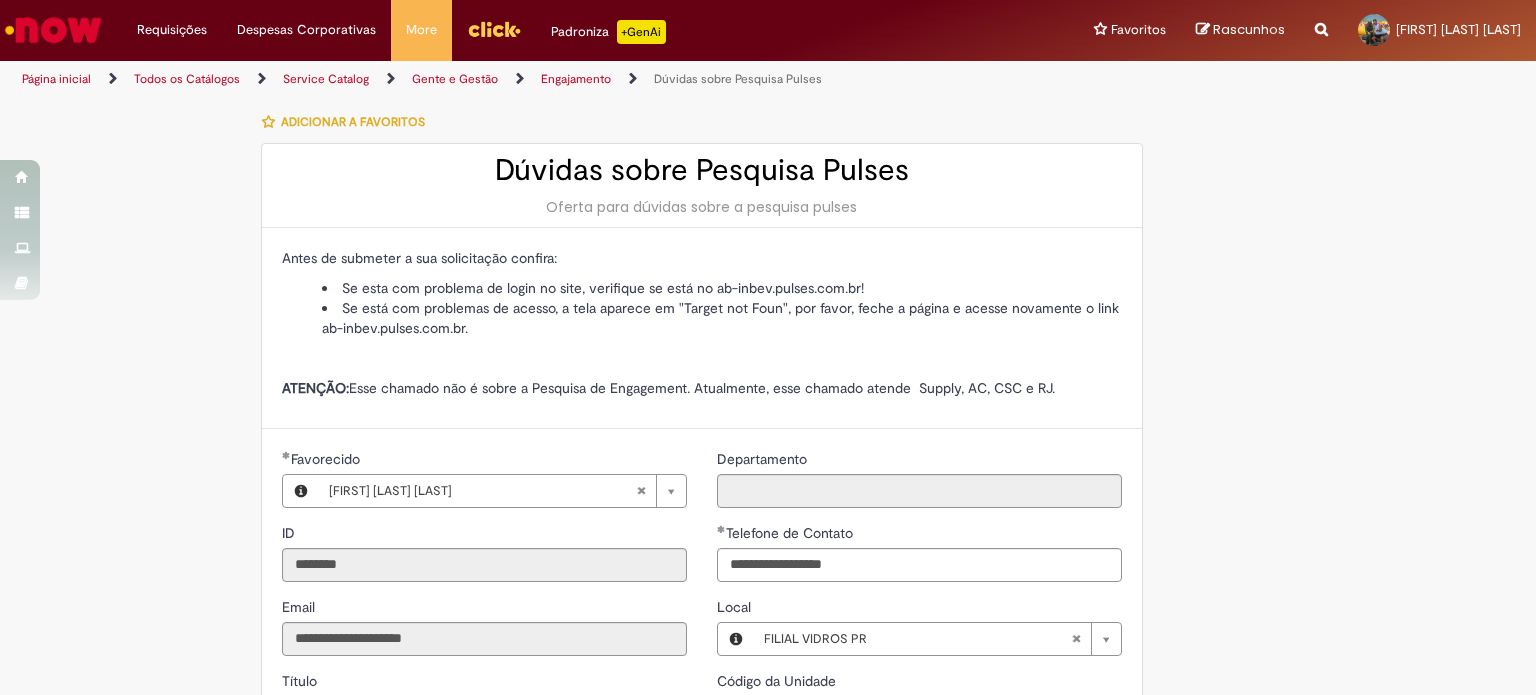 type on "**********" 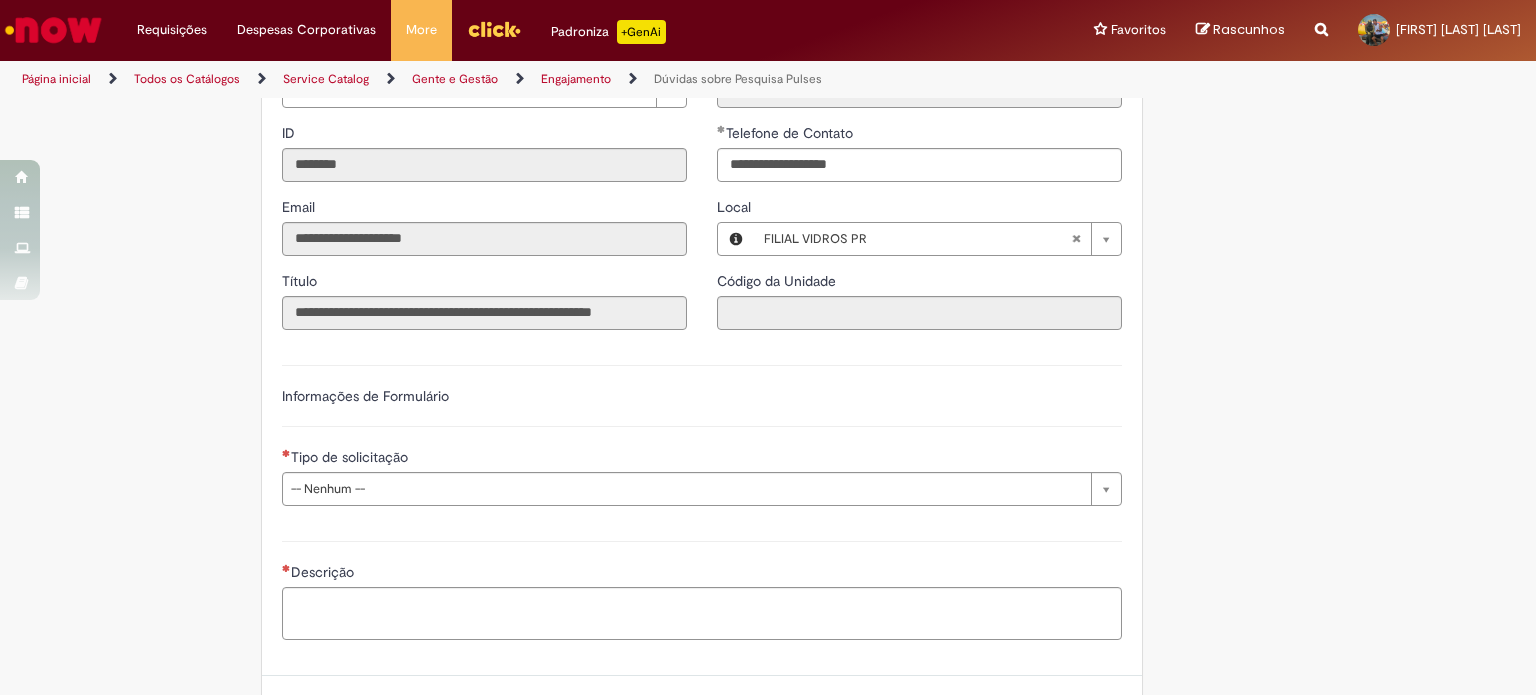 scroll, scrollTop: 100, scrollLeft: 0, axis: vertical 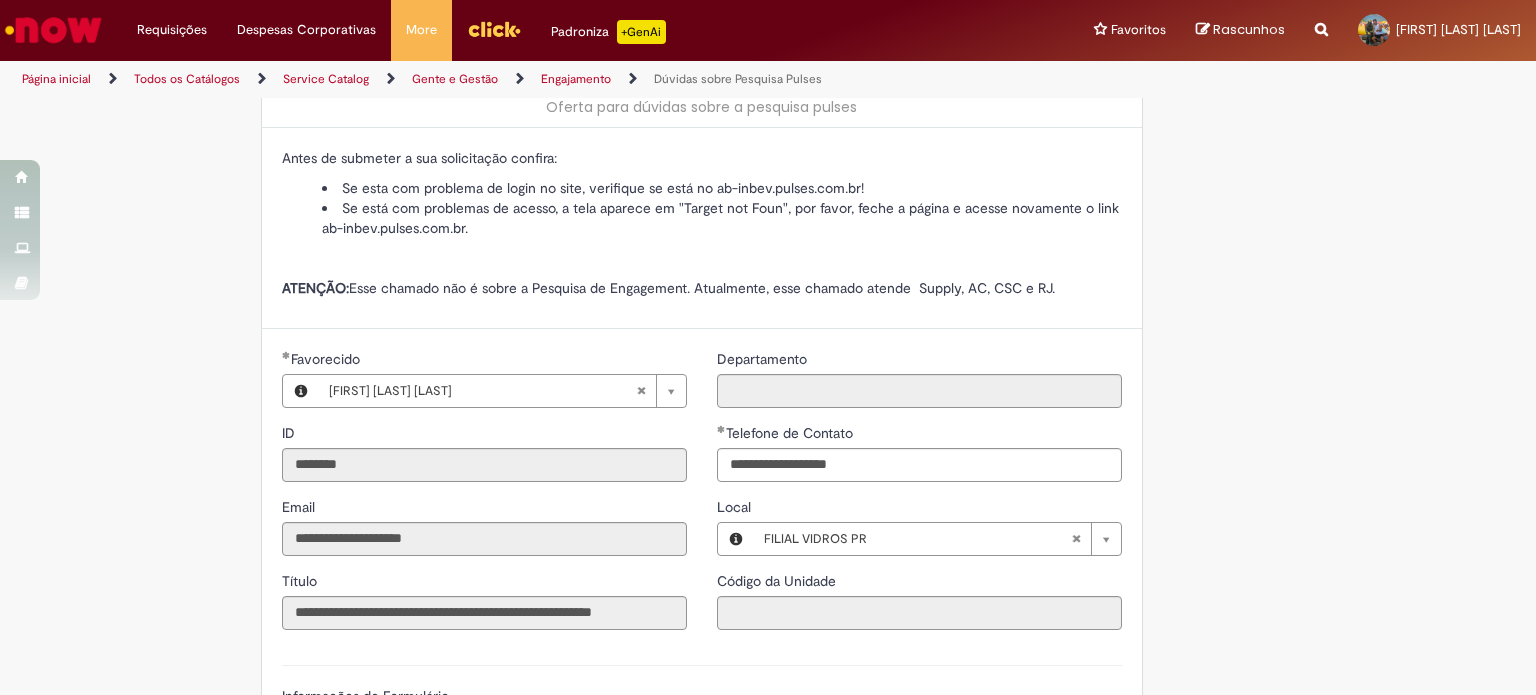 type 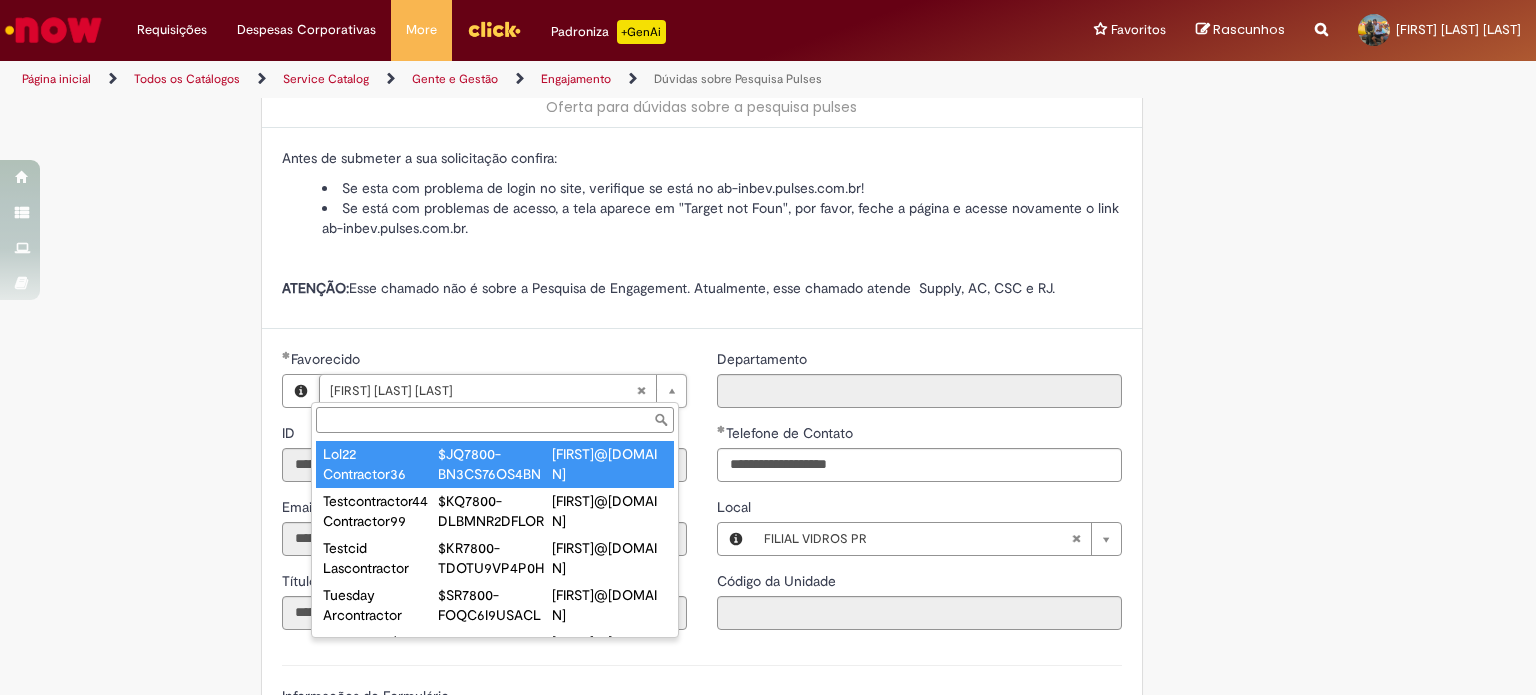 type on "**********" 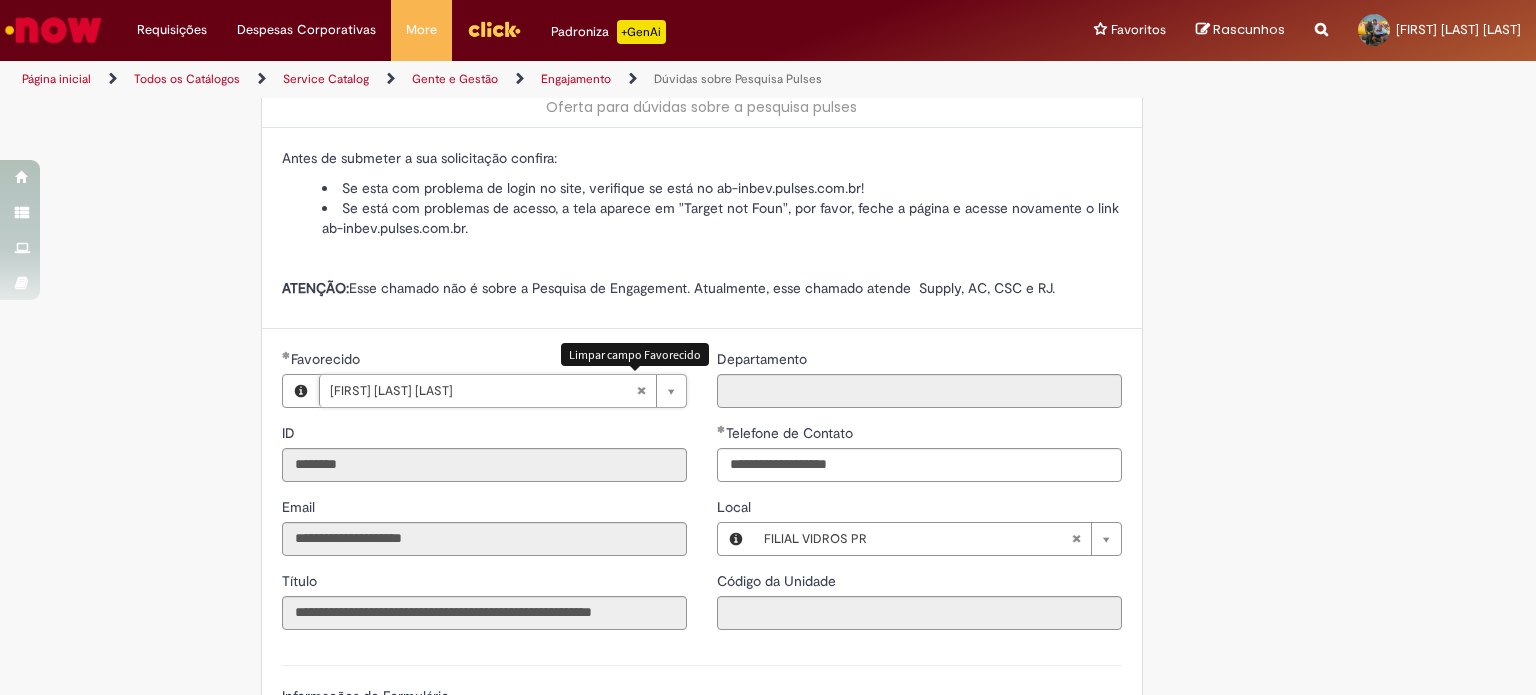 scroll, scrollTop: 0, scrollLeft: 148, axis: horizontal 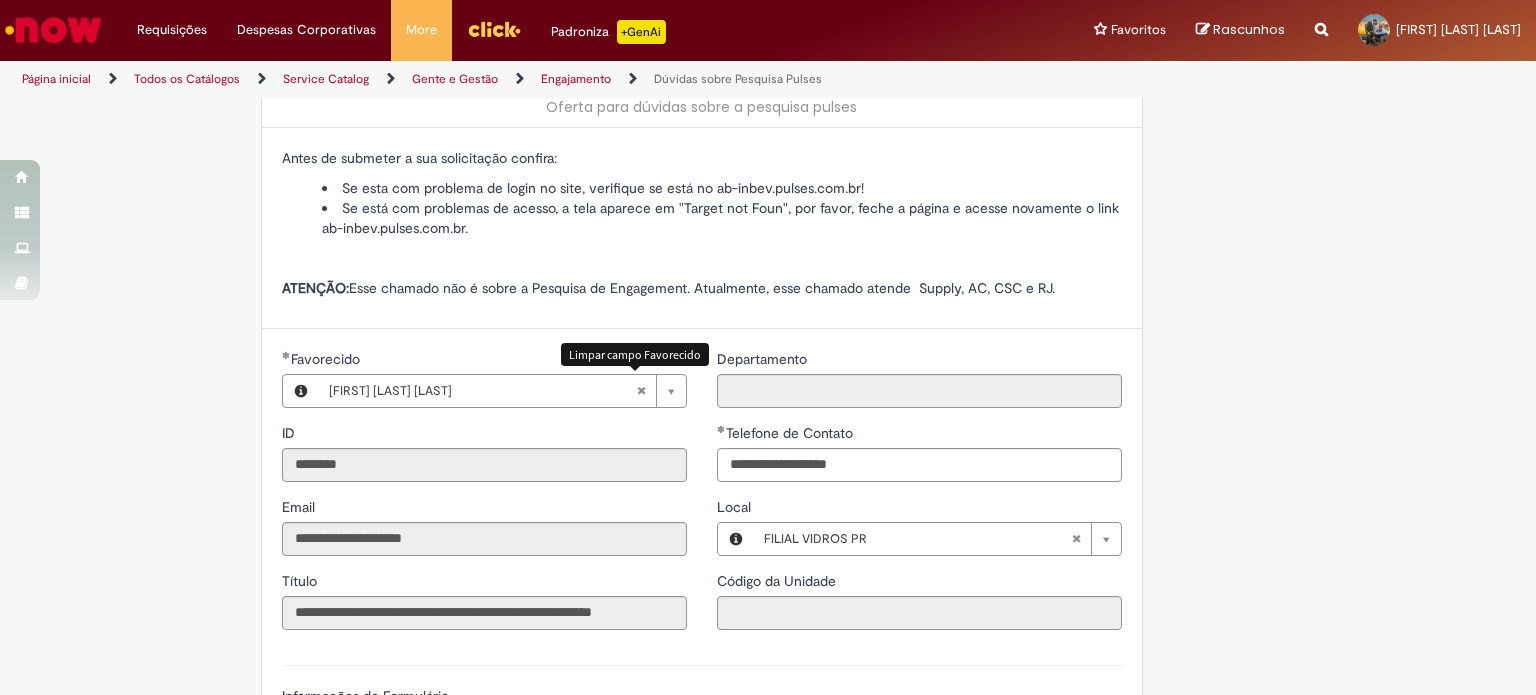 click at bounding box center [641, 391] 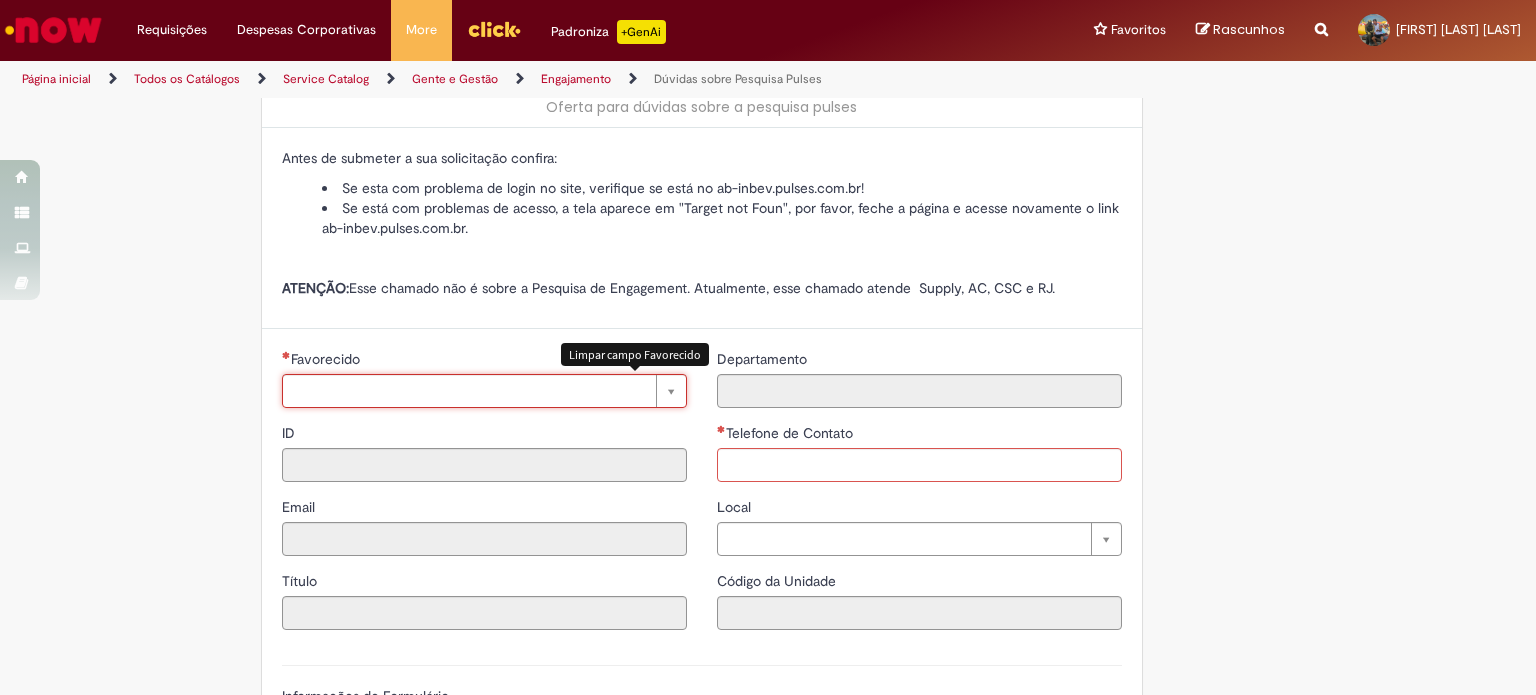 scroll, scrollTop: 0, scrollLeft: 0, axis: both 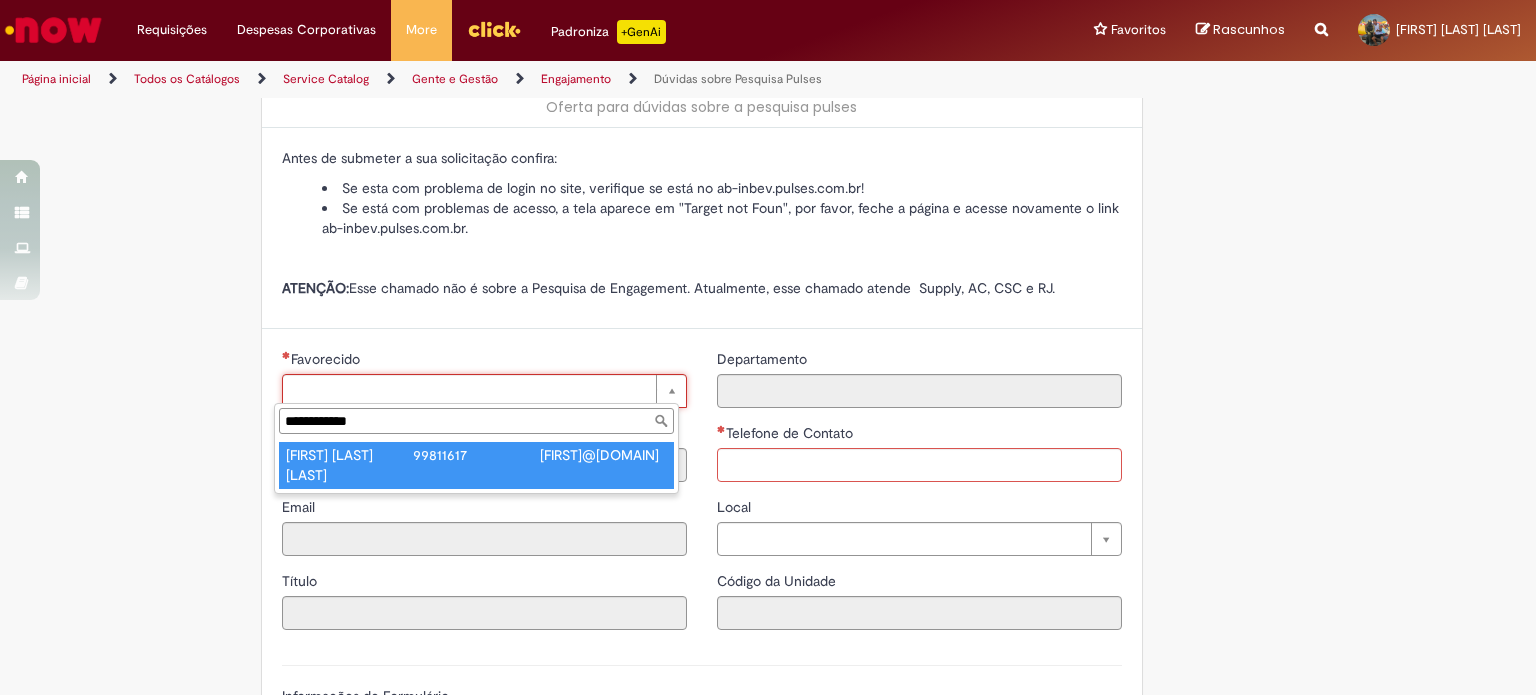 type on "**********" 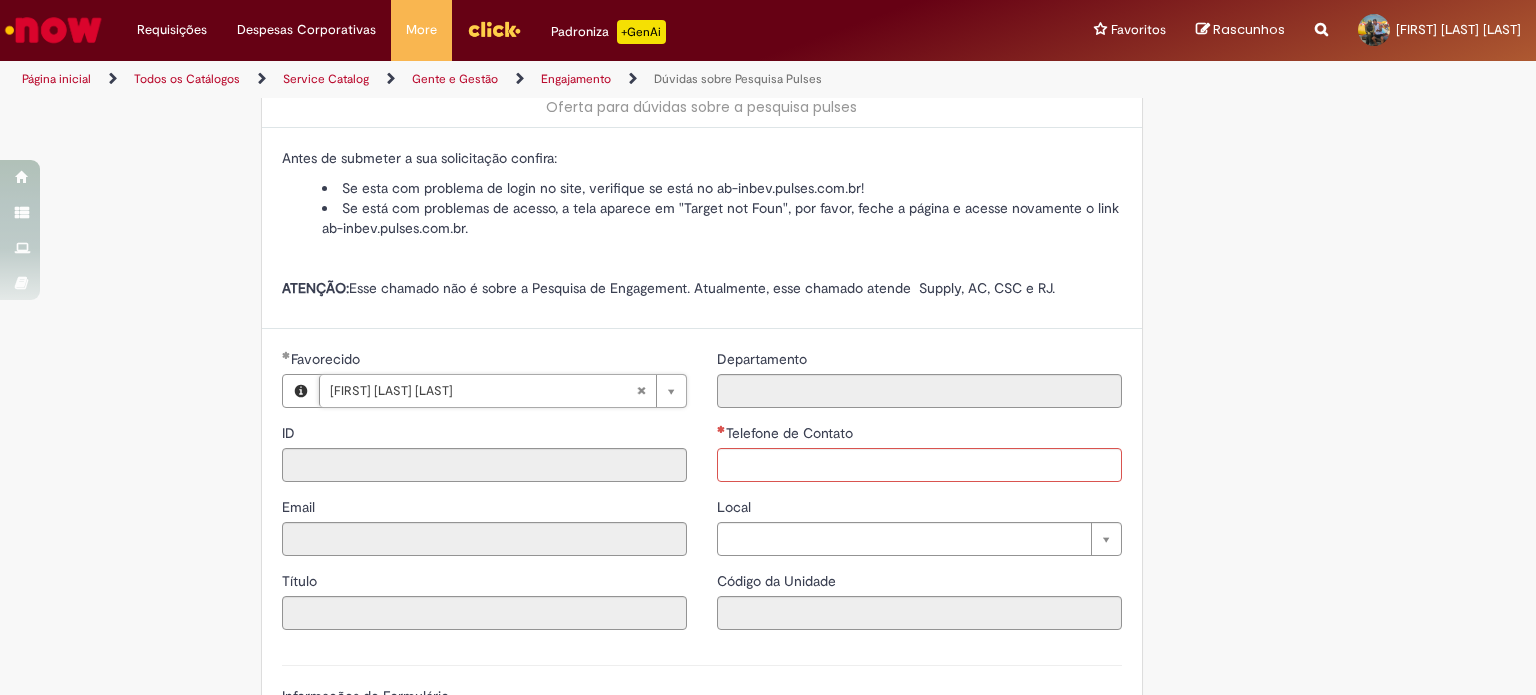 type on "********" 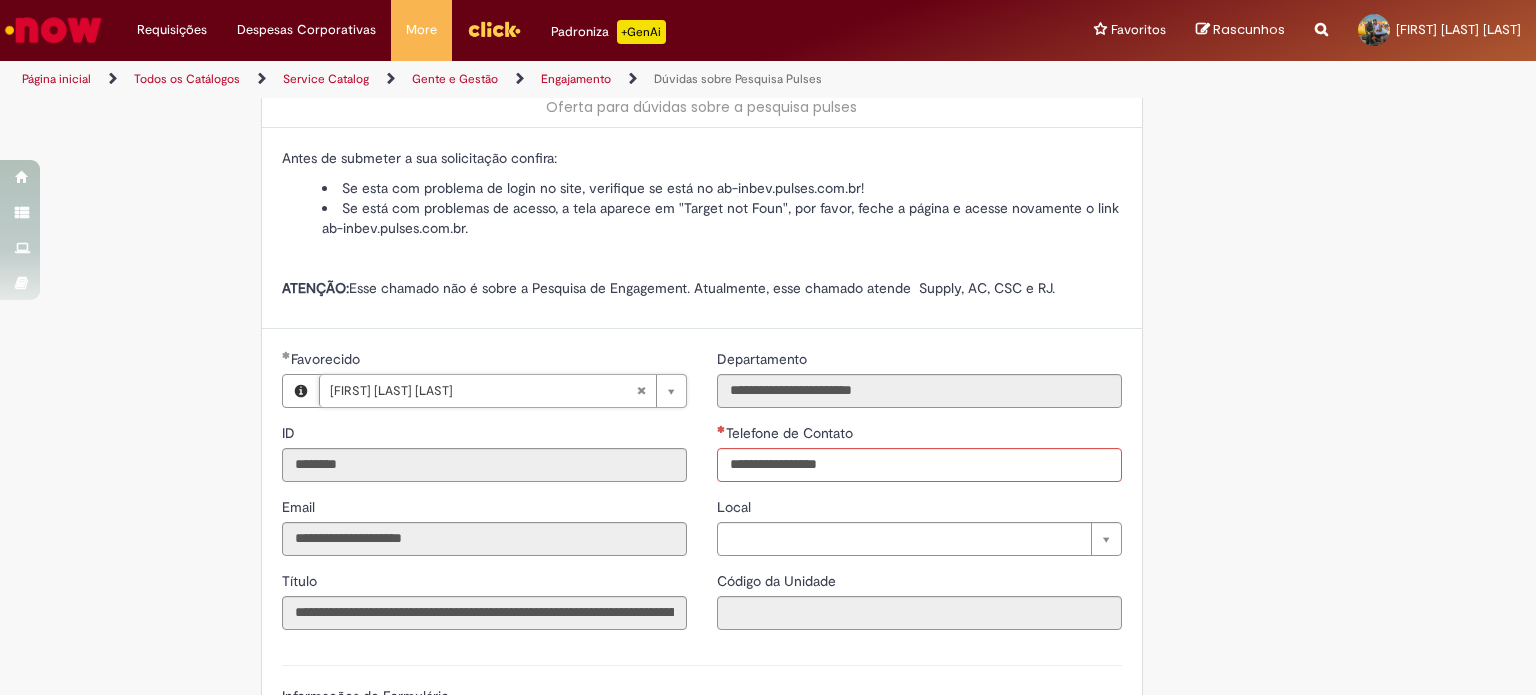 type 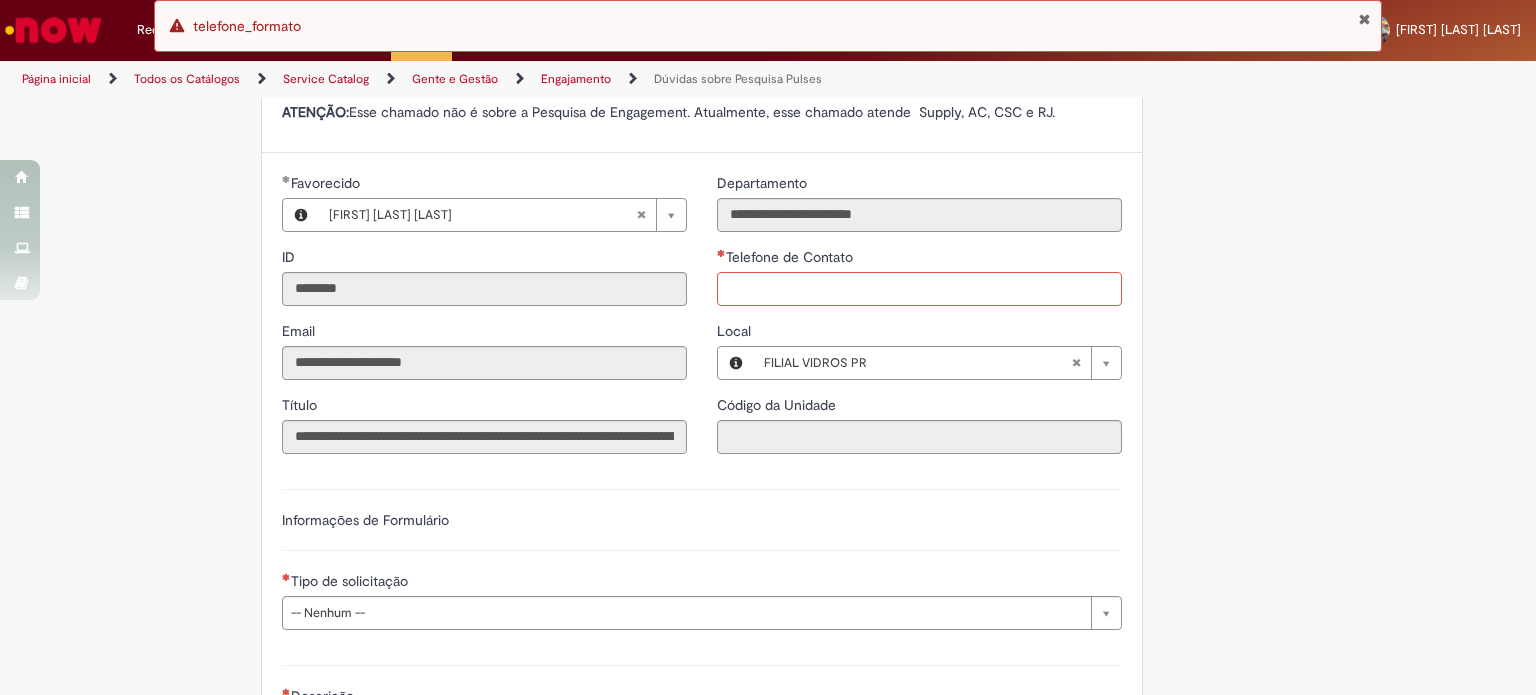 scroll, scrollTop: 300, scrollLeft: 0, axis: vertical 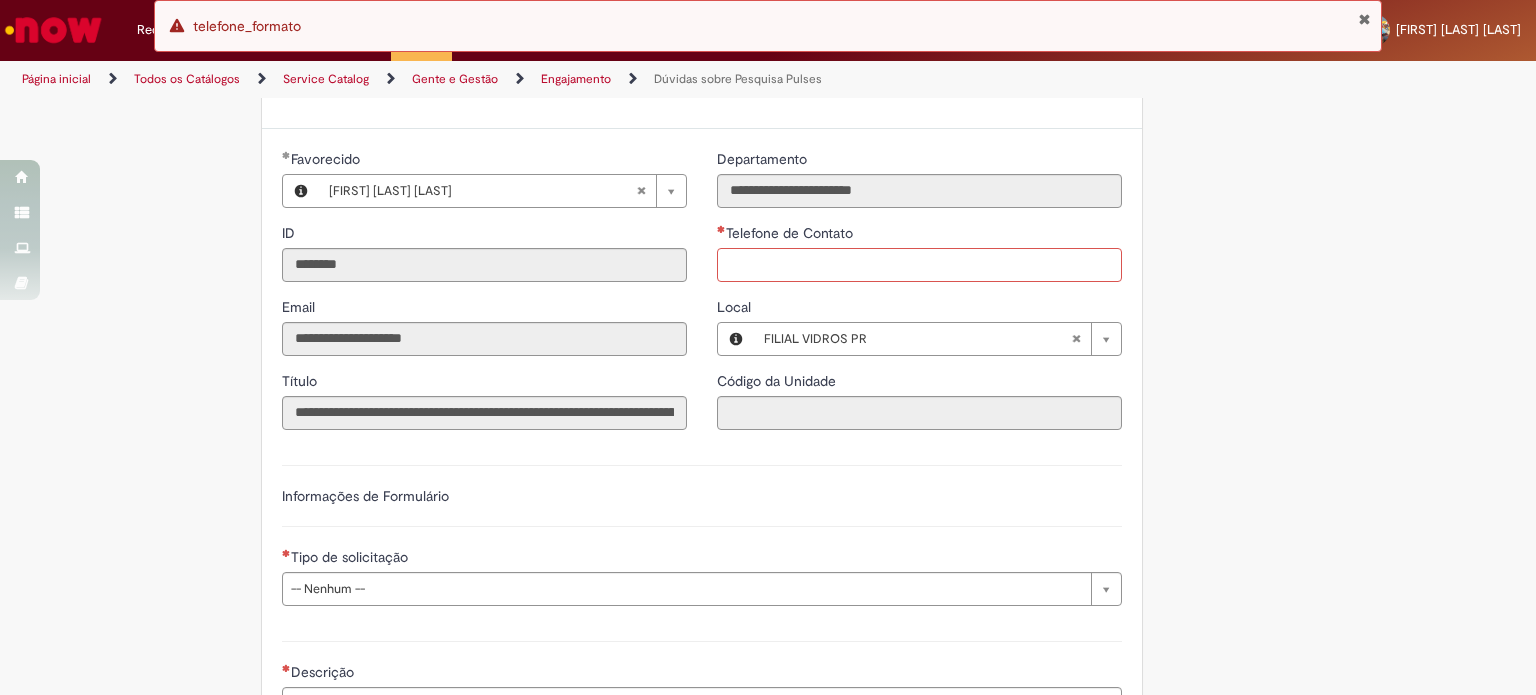 click on "Telefone de Contato" at bounding box center [919, 265] 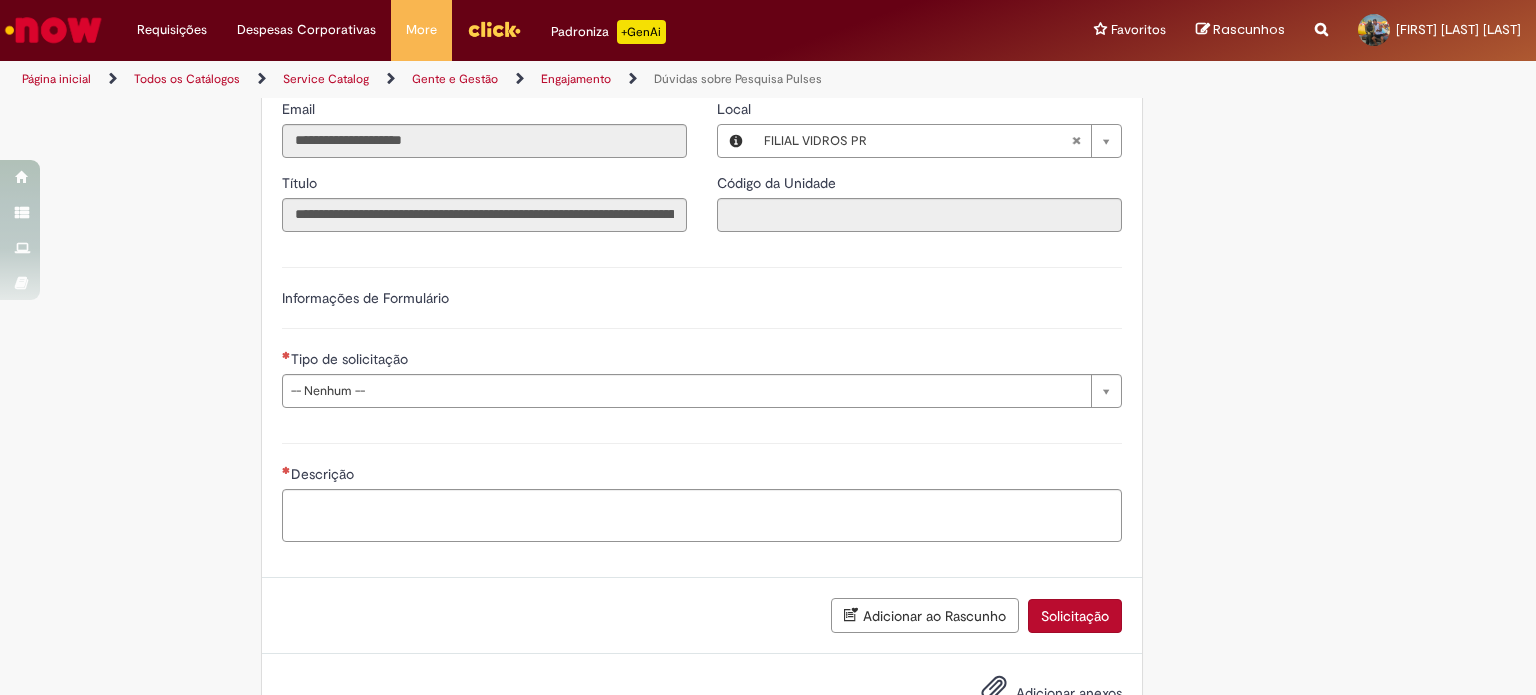 scroll, scrollTop: 500, scrollLeft: 0, axis: vertical 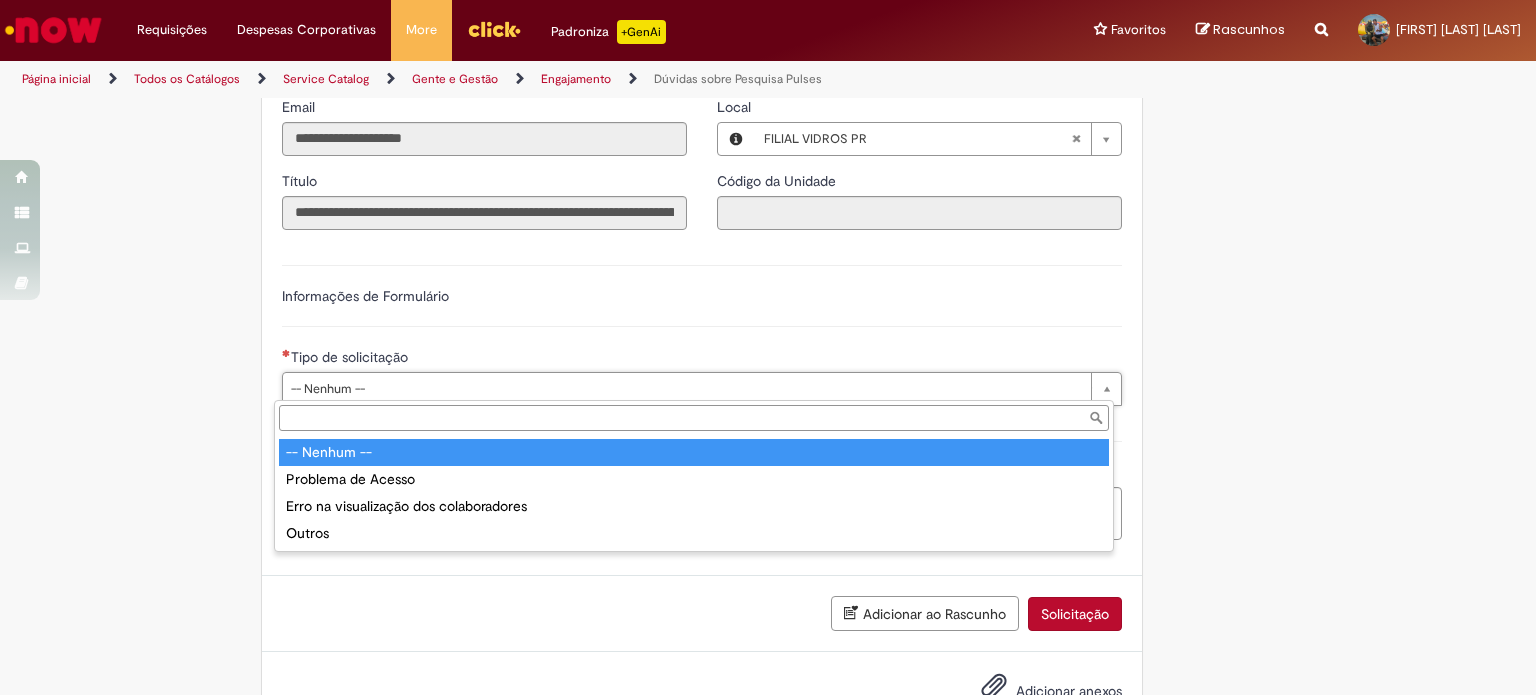 type on "**********" 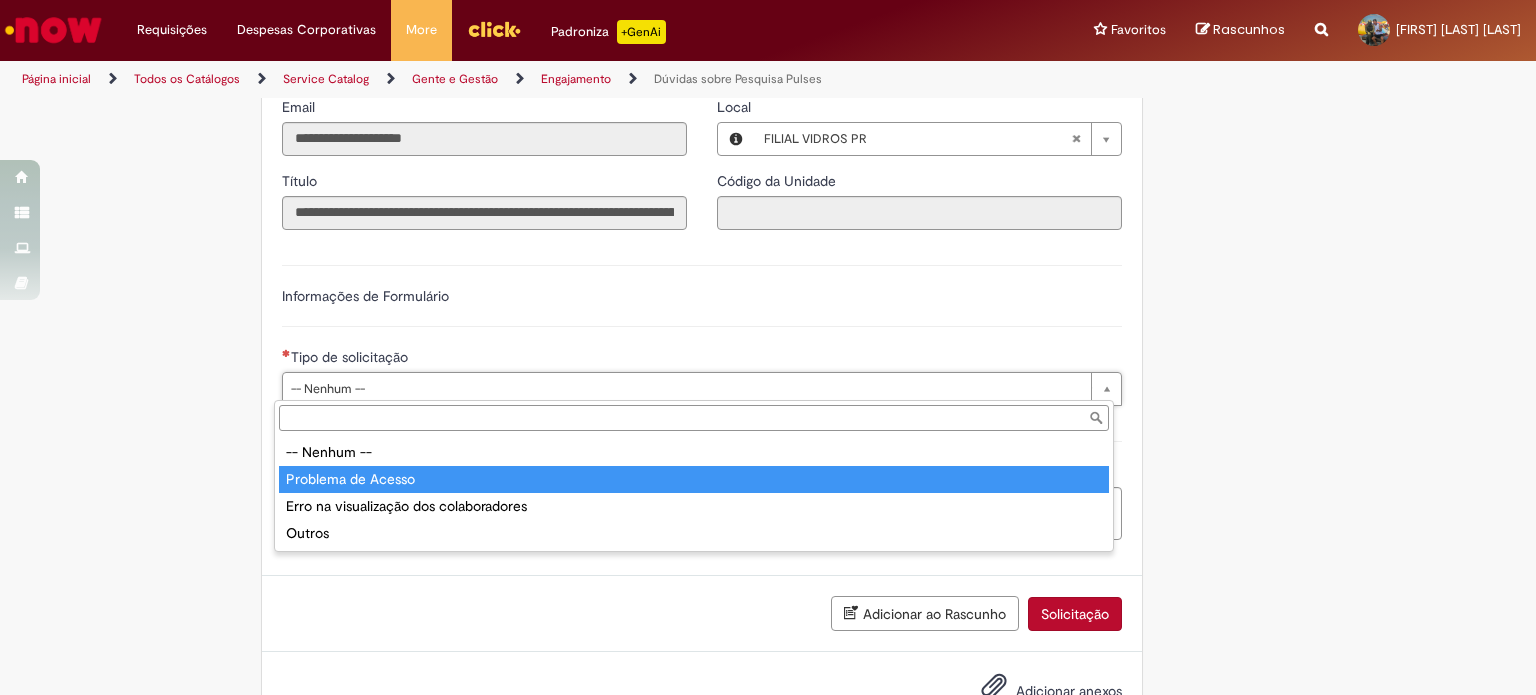 type on "**********" 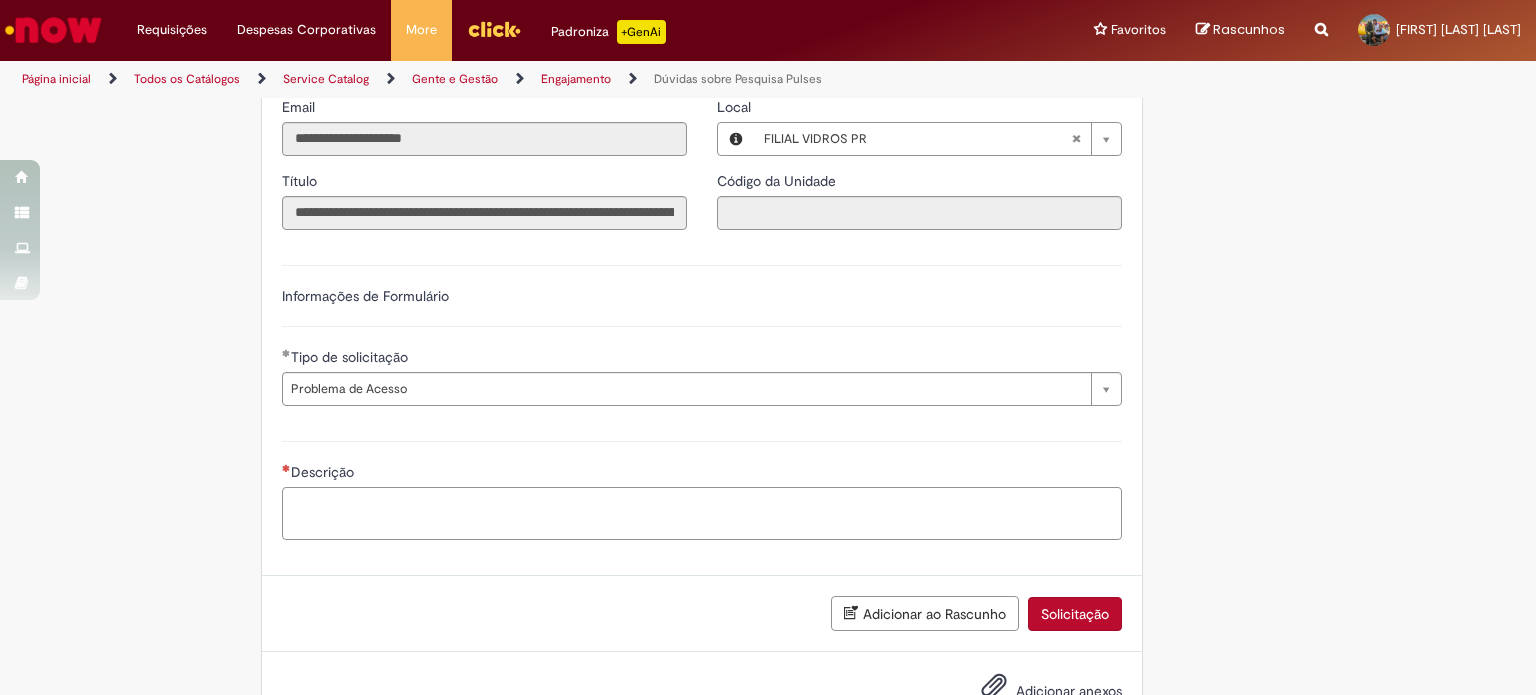 click on "Descrição" at bounding box center (702, 514) 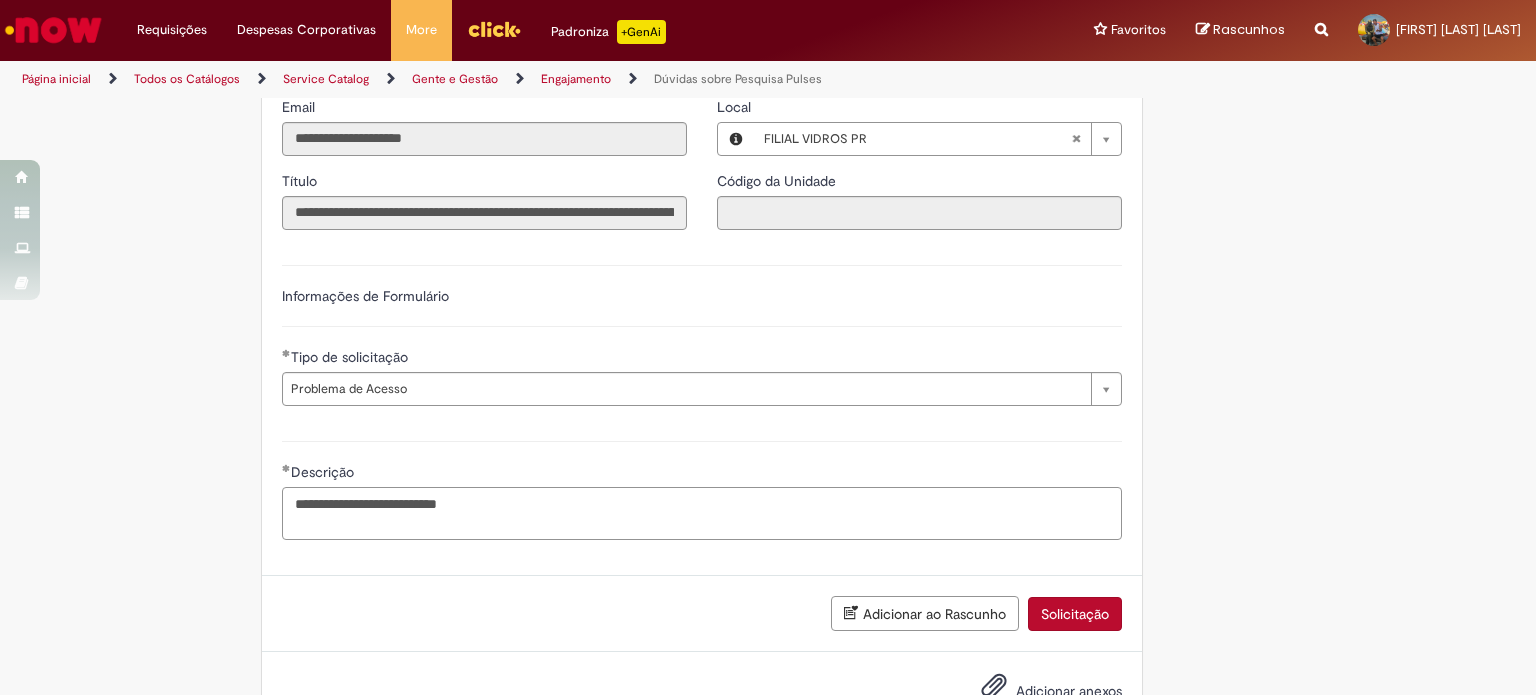 scroll, scrollTop: 563, scrollLeft: 0, axis: vertical 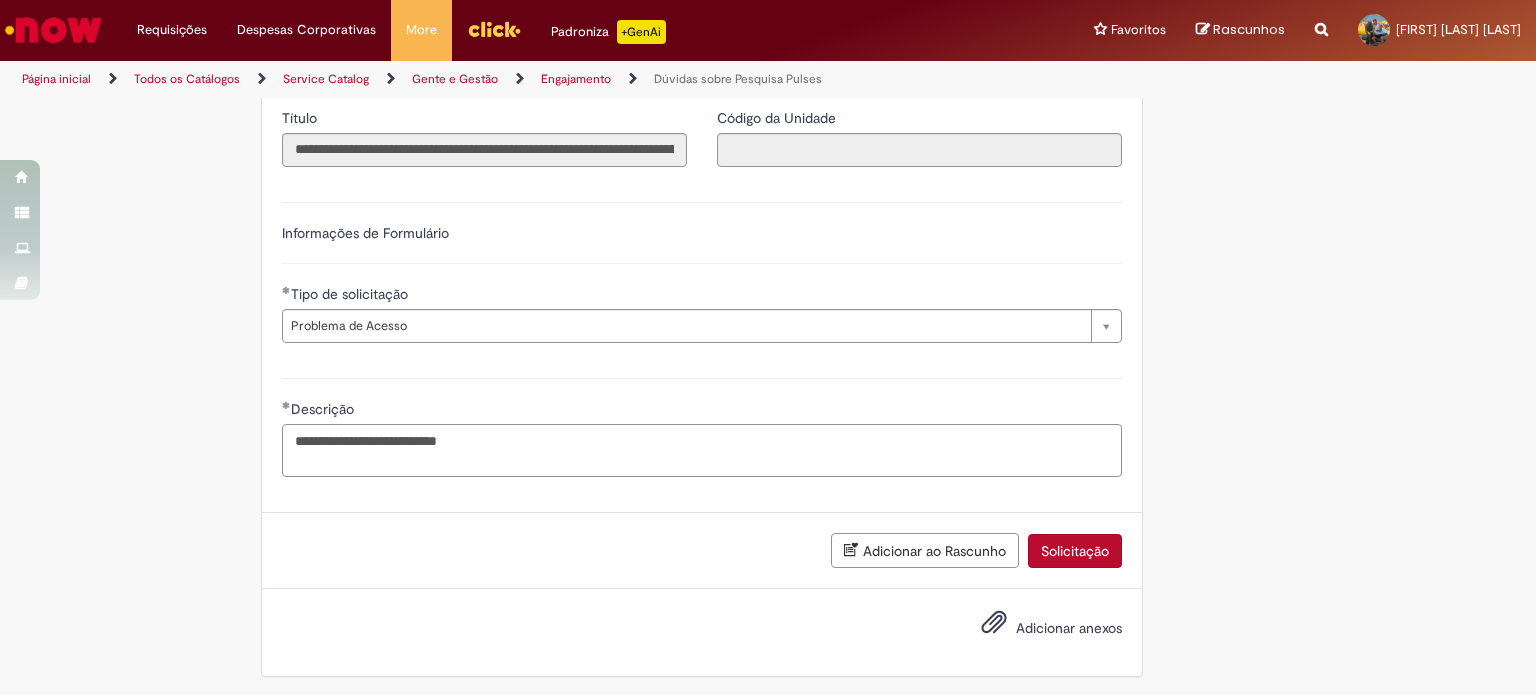 type on "**********" 